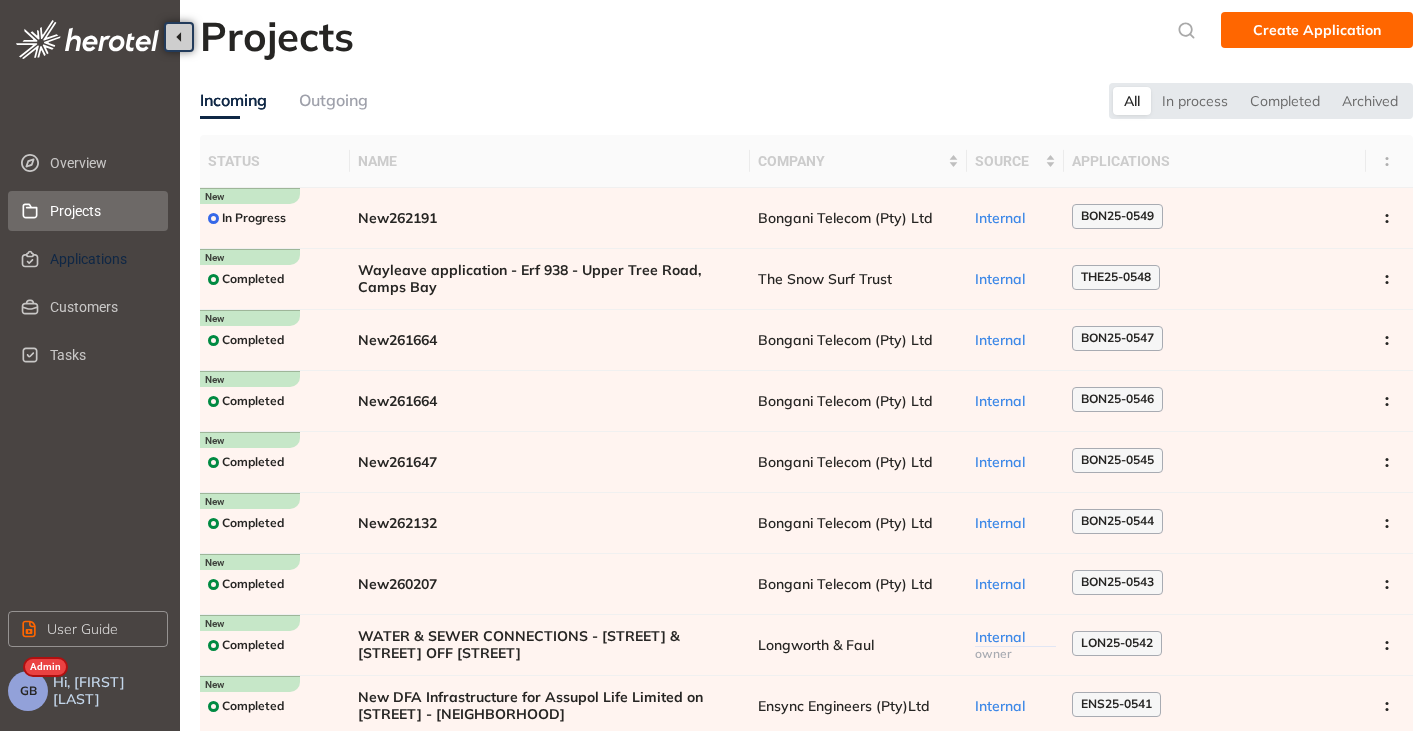 scroll, scrollTop: 0, scrollLeft: 0, axis: both 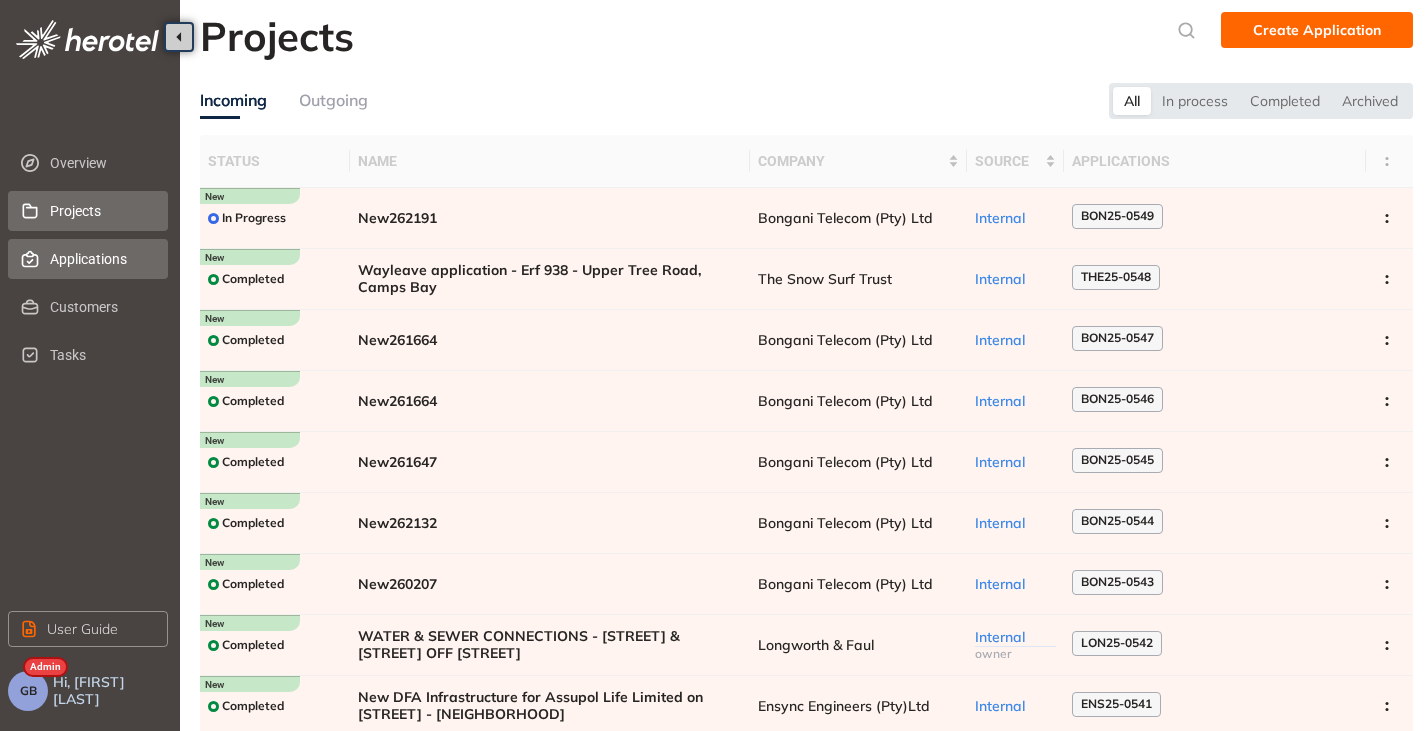 click on "Applications" at bounding box center [101, 259] 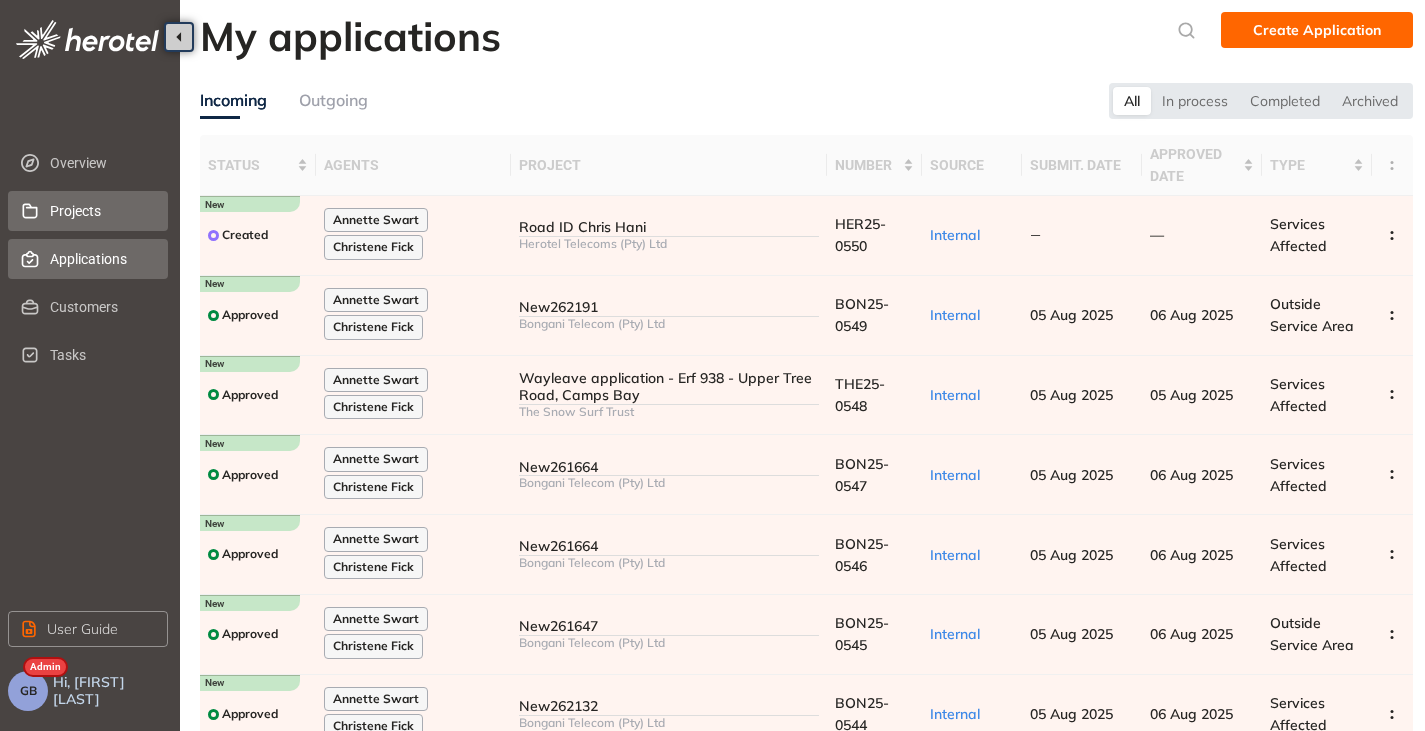 click on "Projects" at bounding box center (101, 211) 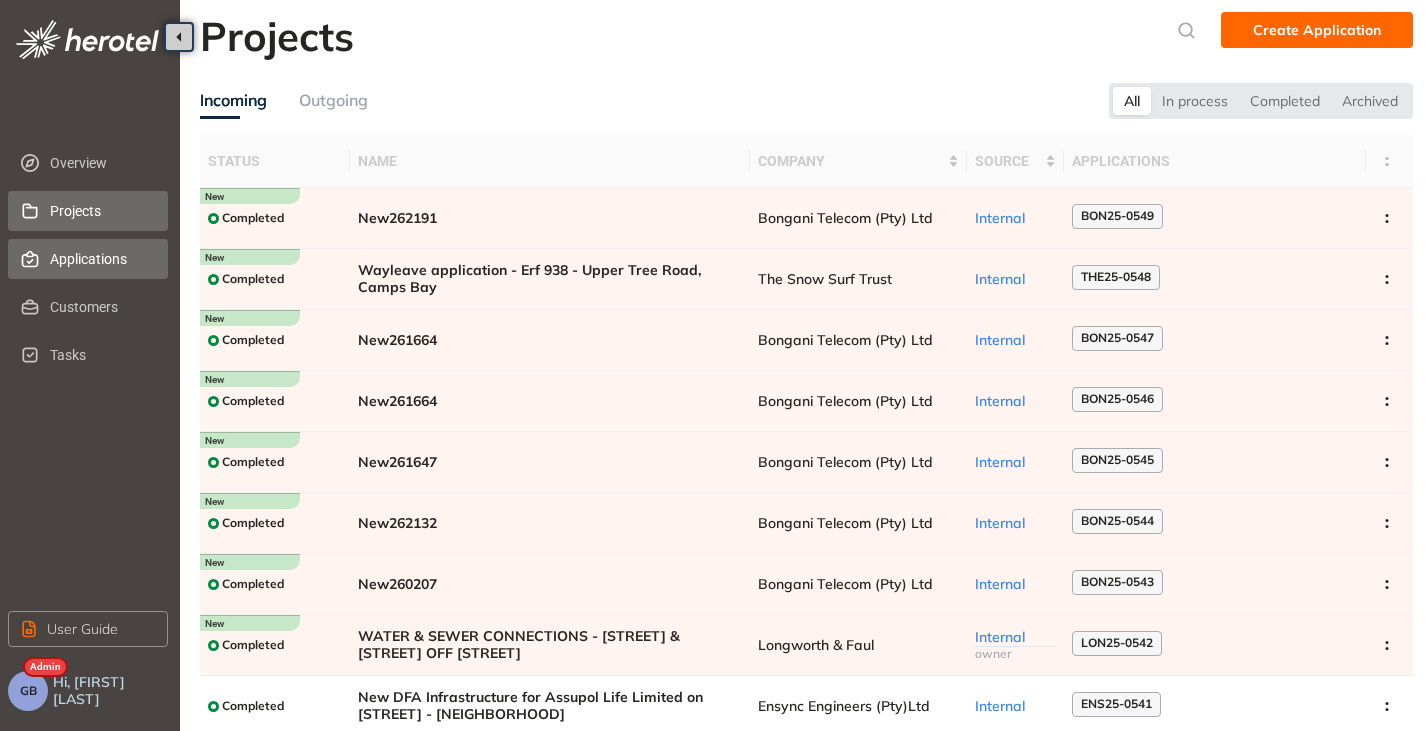click on "Applications" at bounding box center [101, 259] 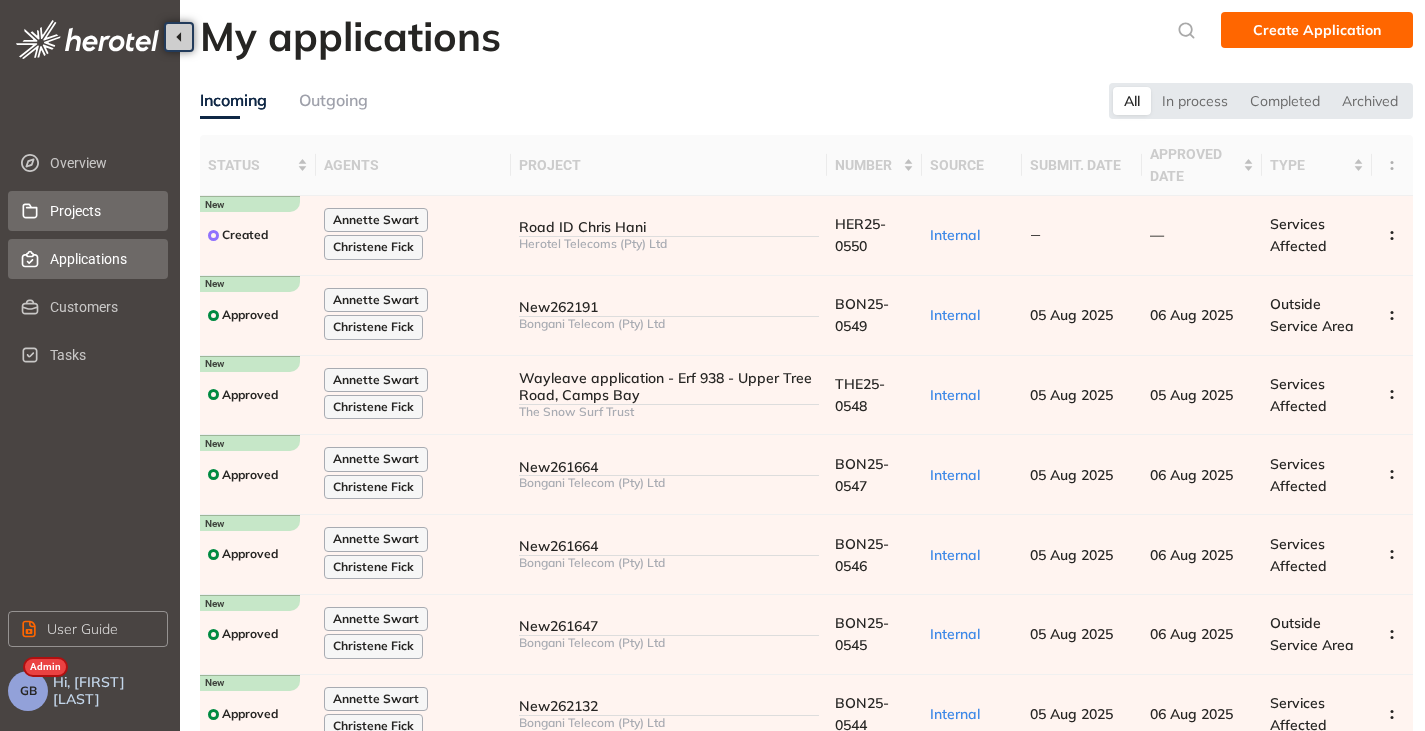 click on "Projects" at bounding box center [101, 211] 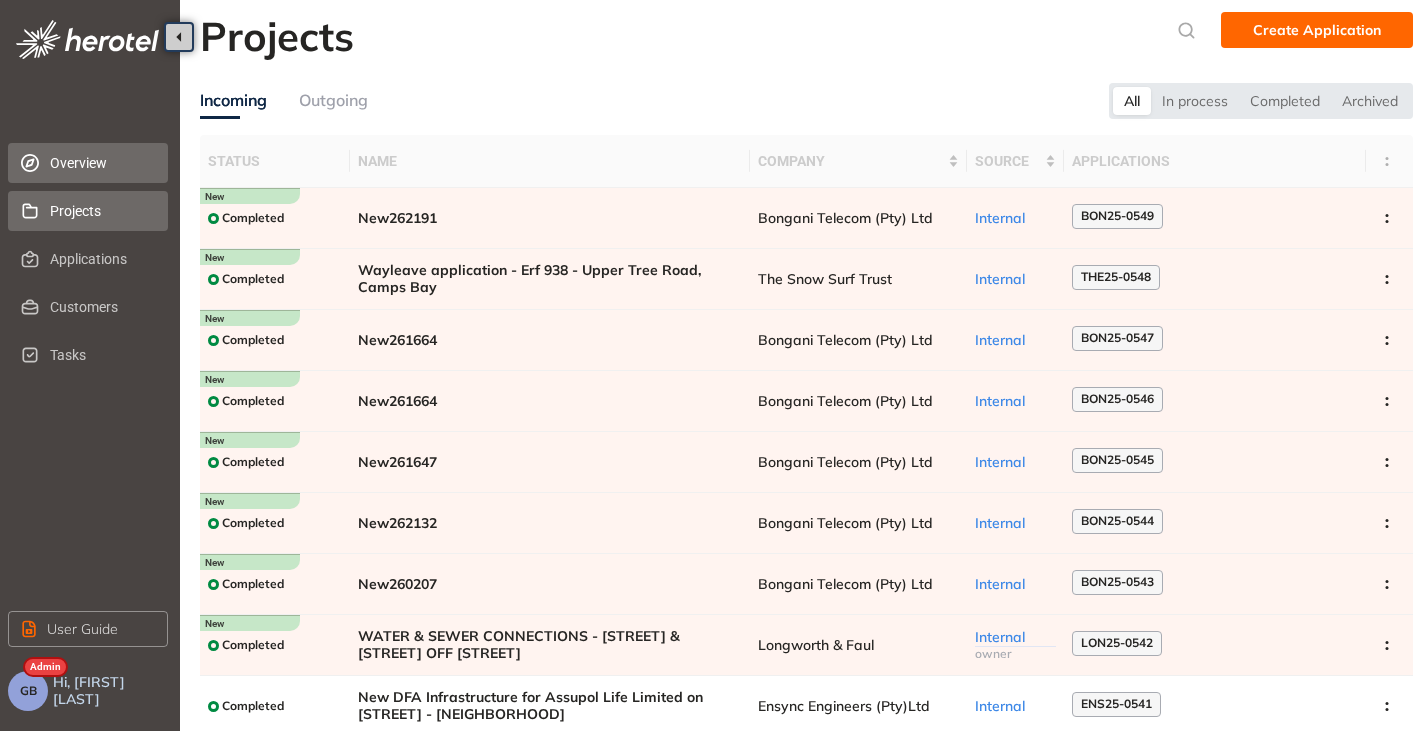 click on "Overview" at bounding box center [101, 163] 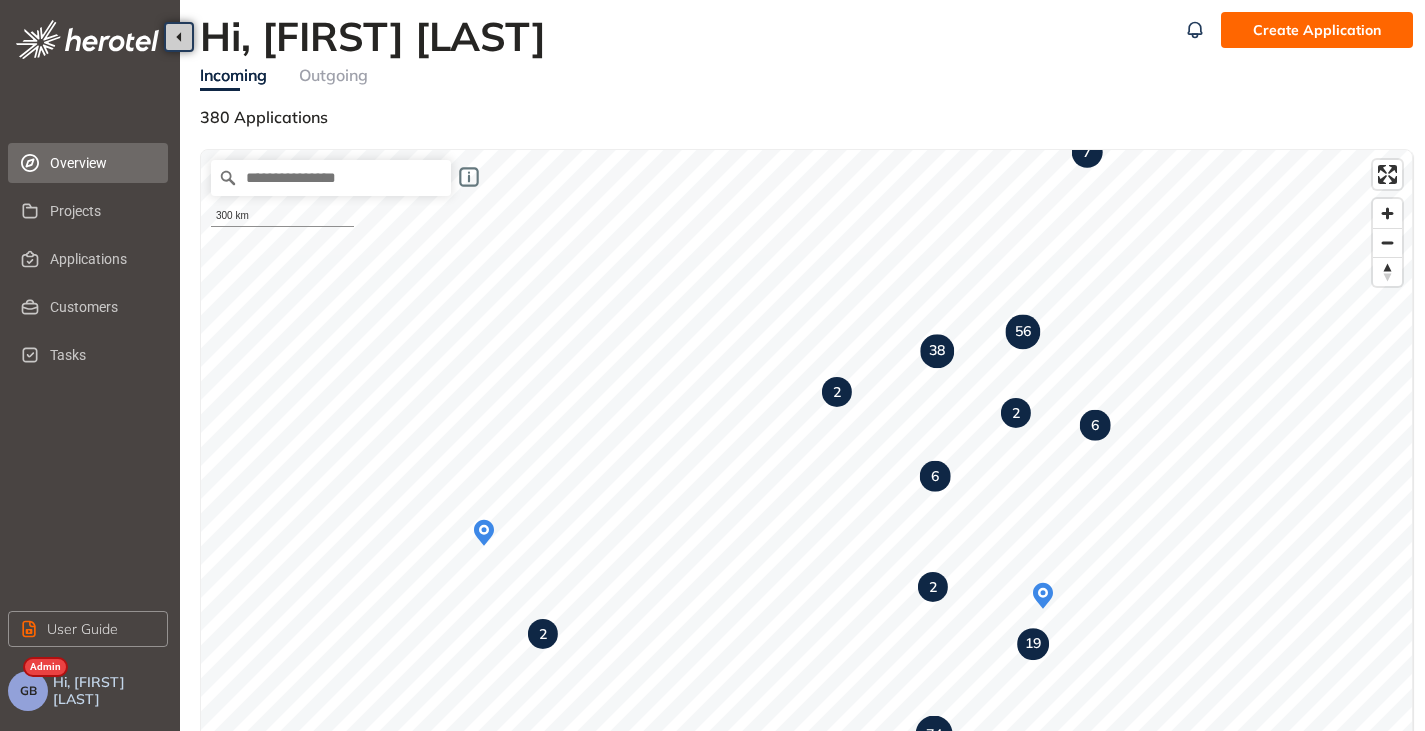 scroll, scrollTop: 0, scrollLeft: 0, axis: both 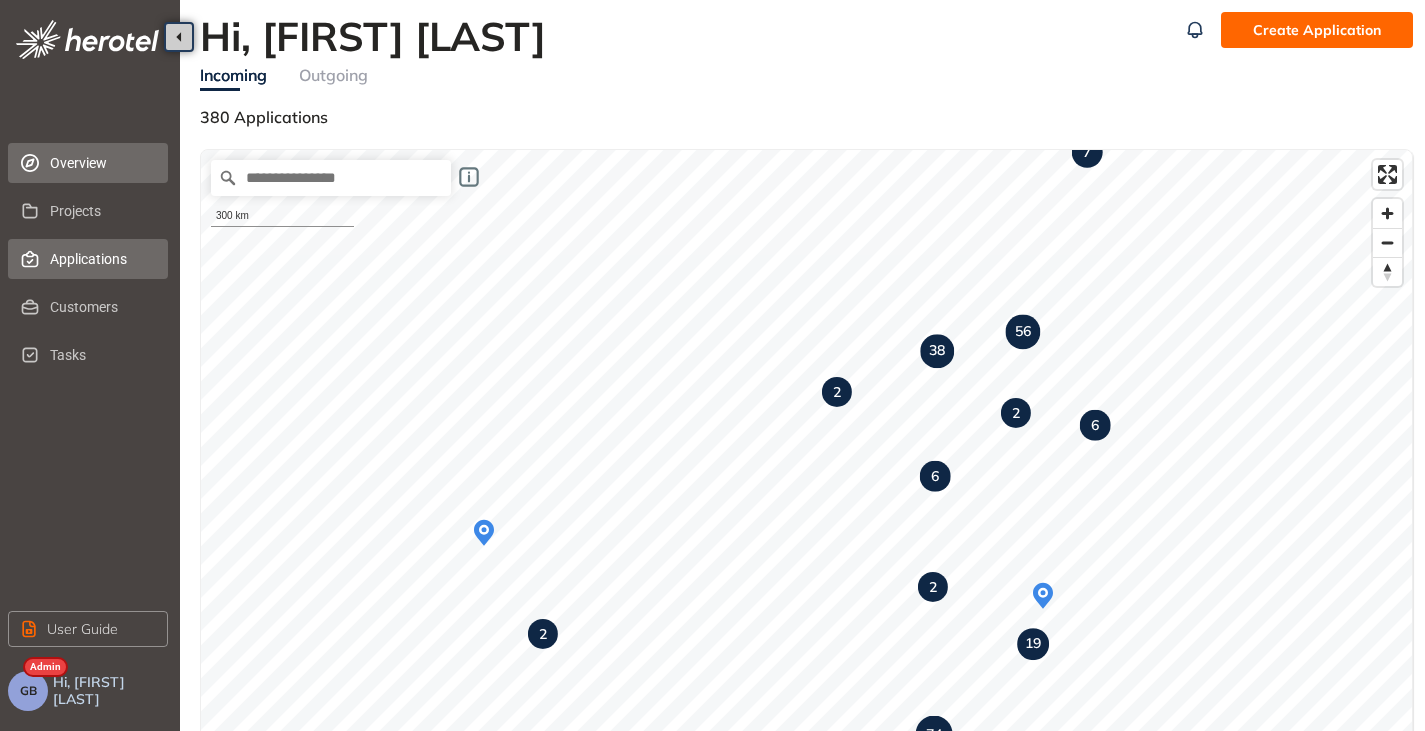 click on "Applications" at bounding box center (101, 259) 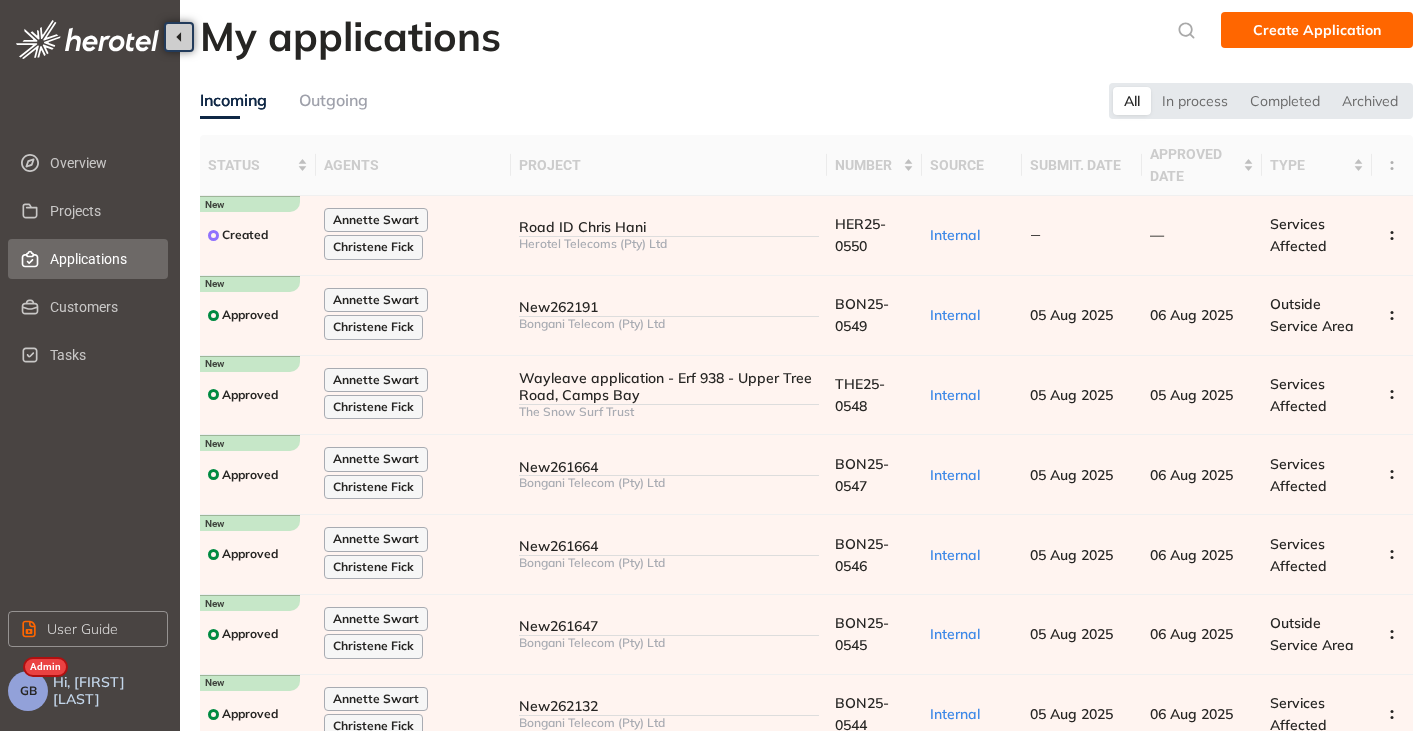 click on "GB" at bounding box center [28, 691] 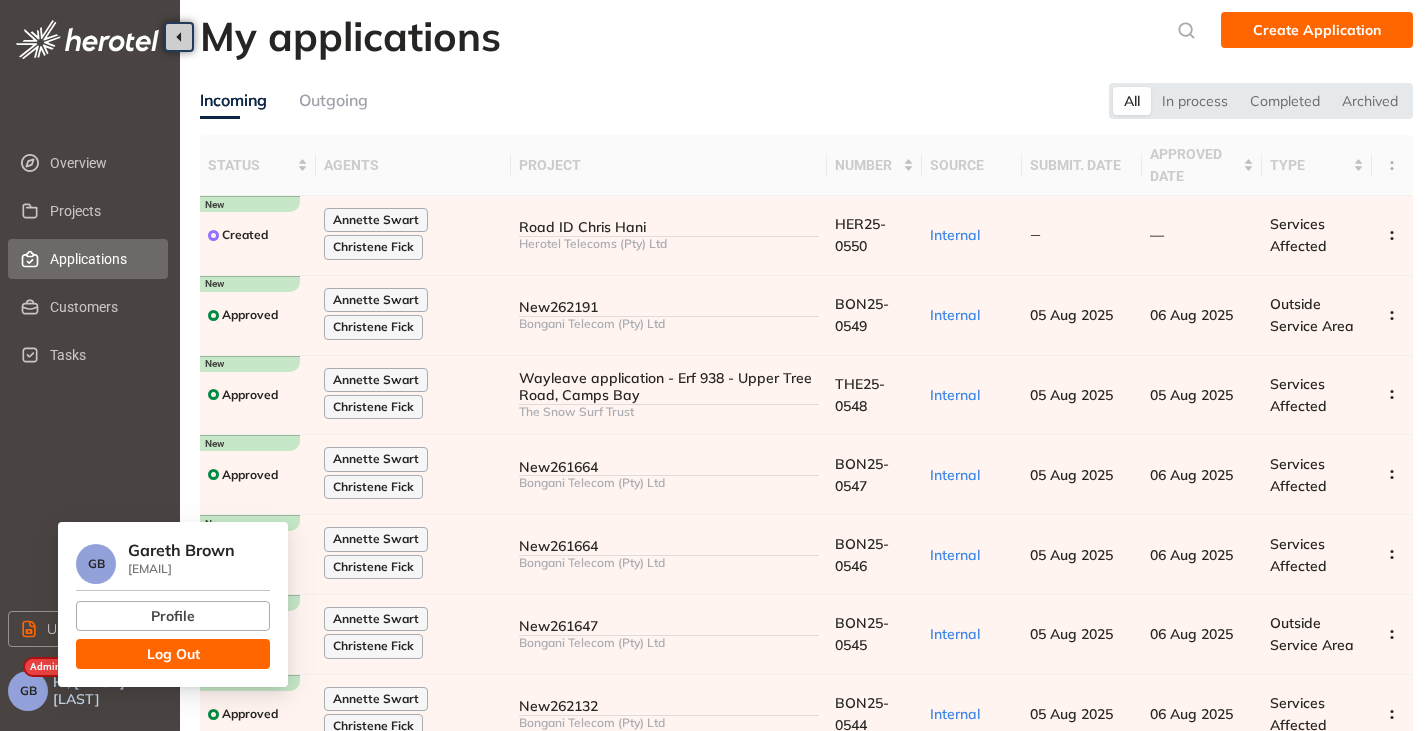click on "Log Out" at bounding box center (173, 654) 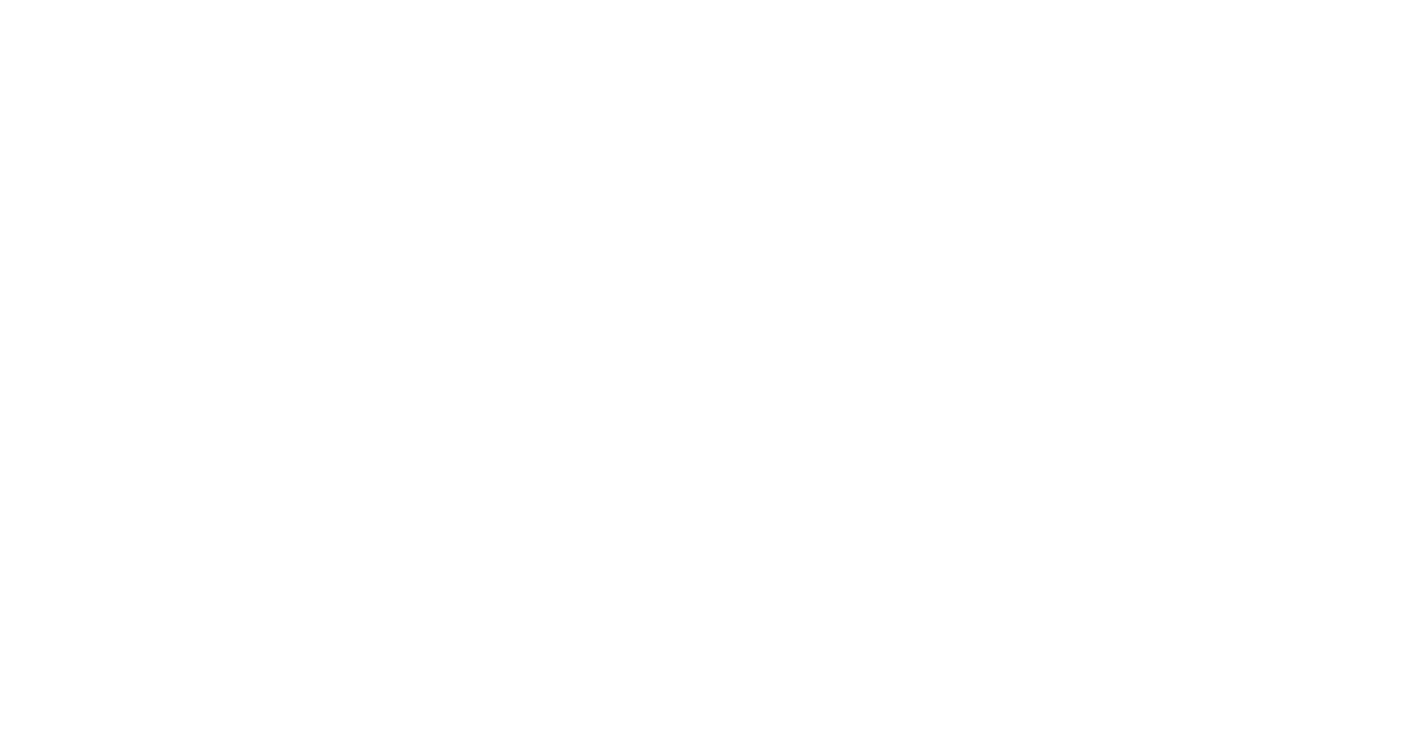 scroll, scrollTop: 0, scrollLeft: 0, axis: both 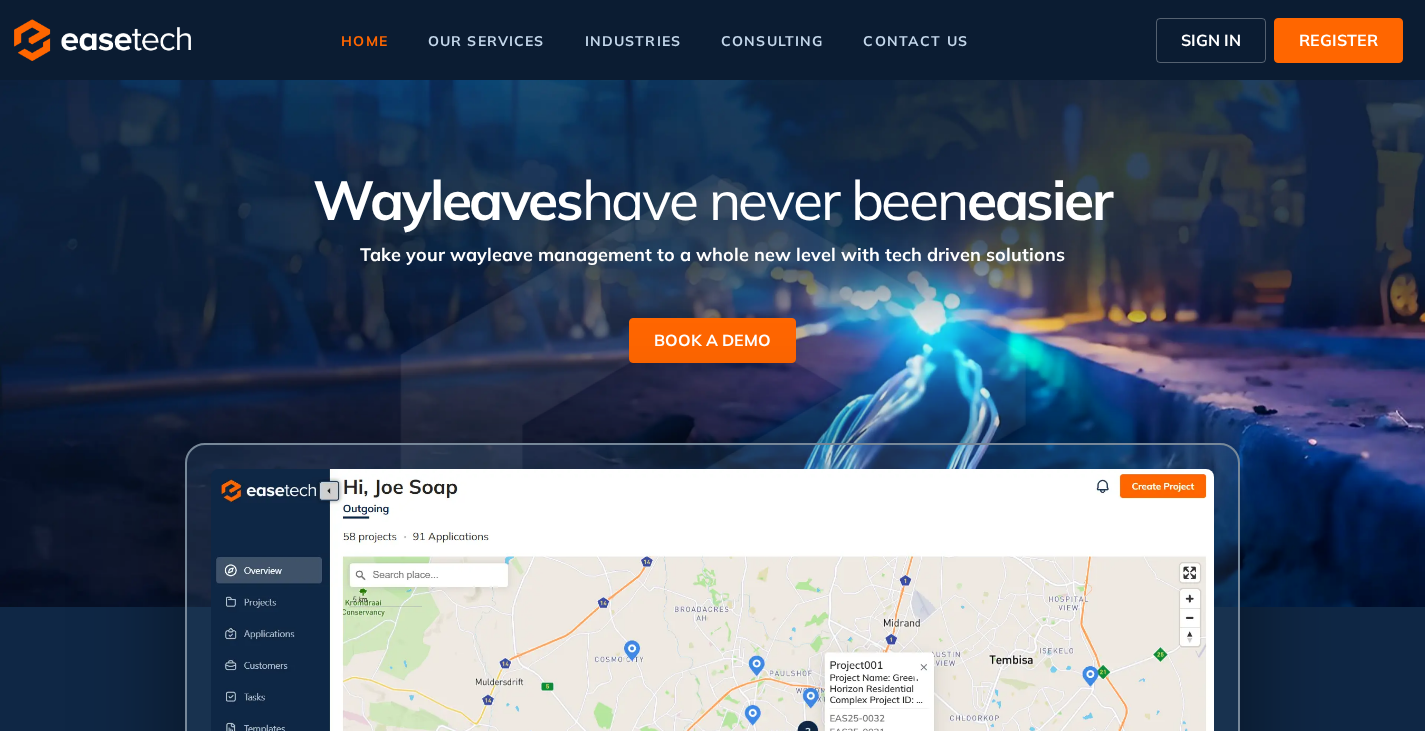 click on "SIGN IN" at bounding box center (1211, 40) 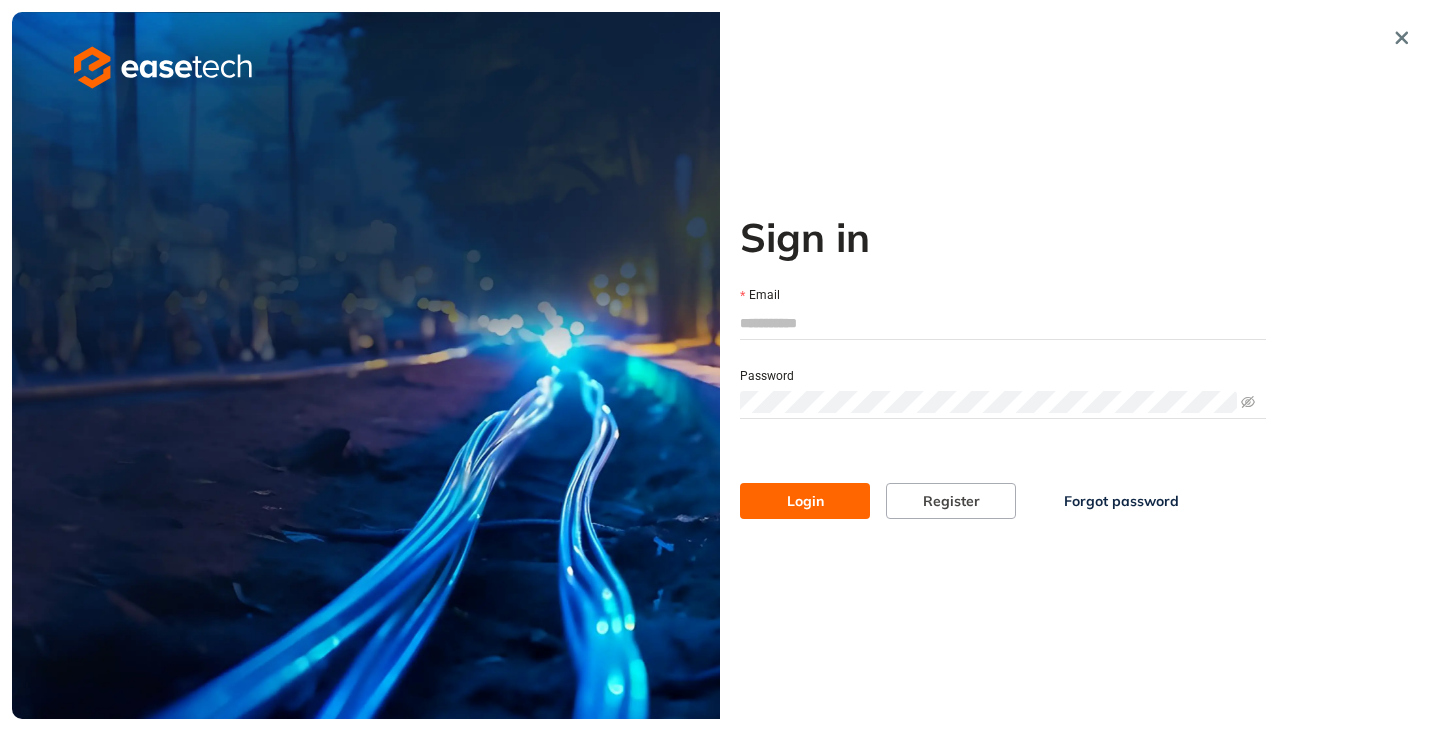 click on "Email" at bounding box center [1003, 323] 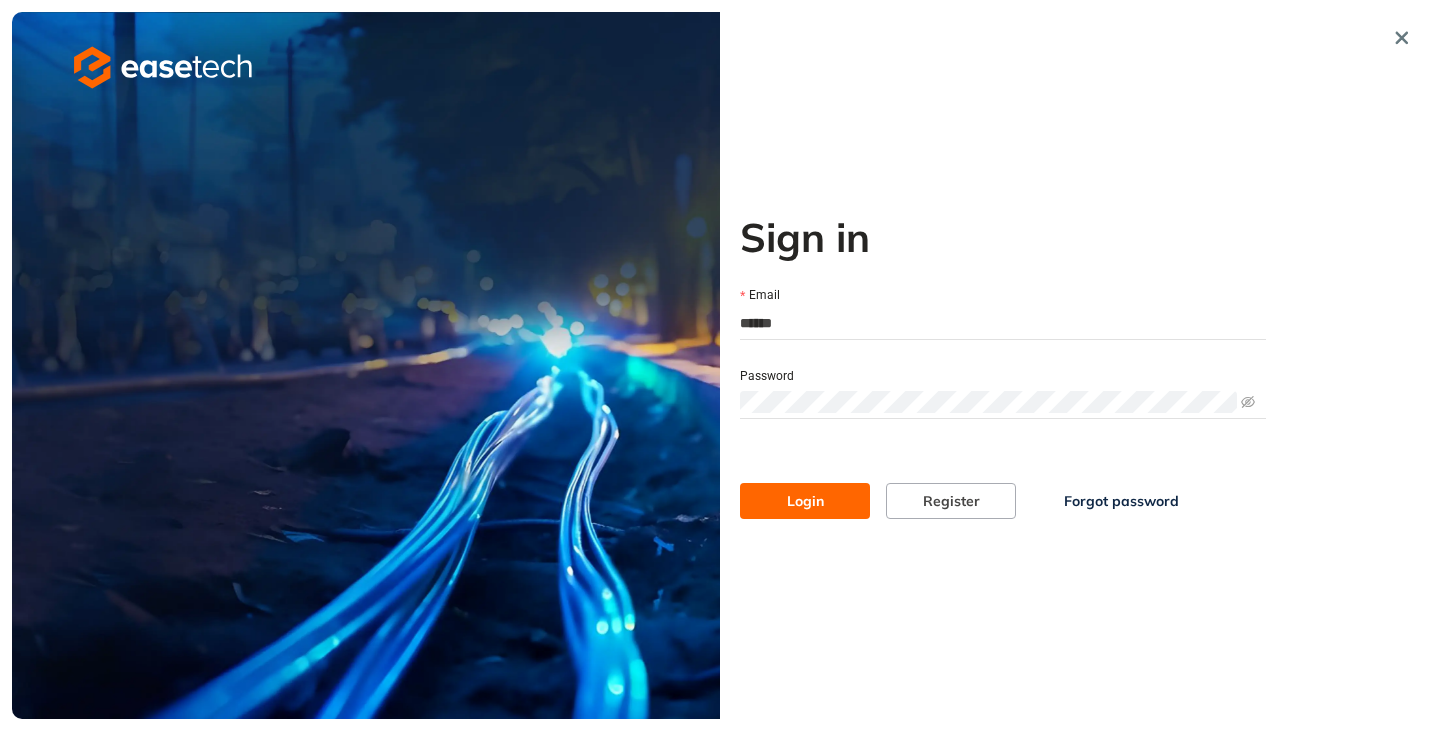 type on "**********" 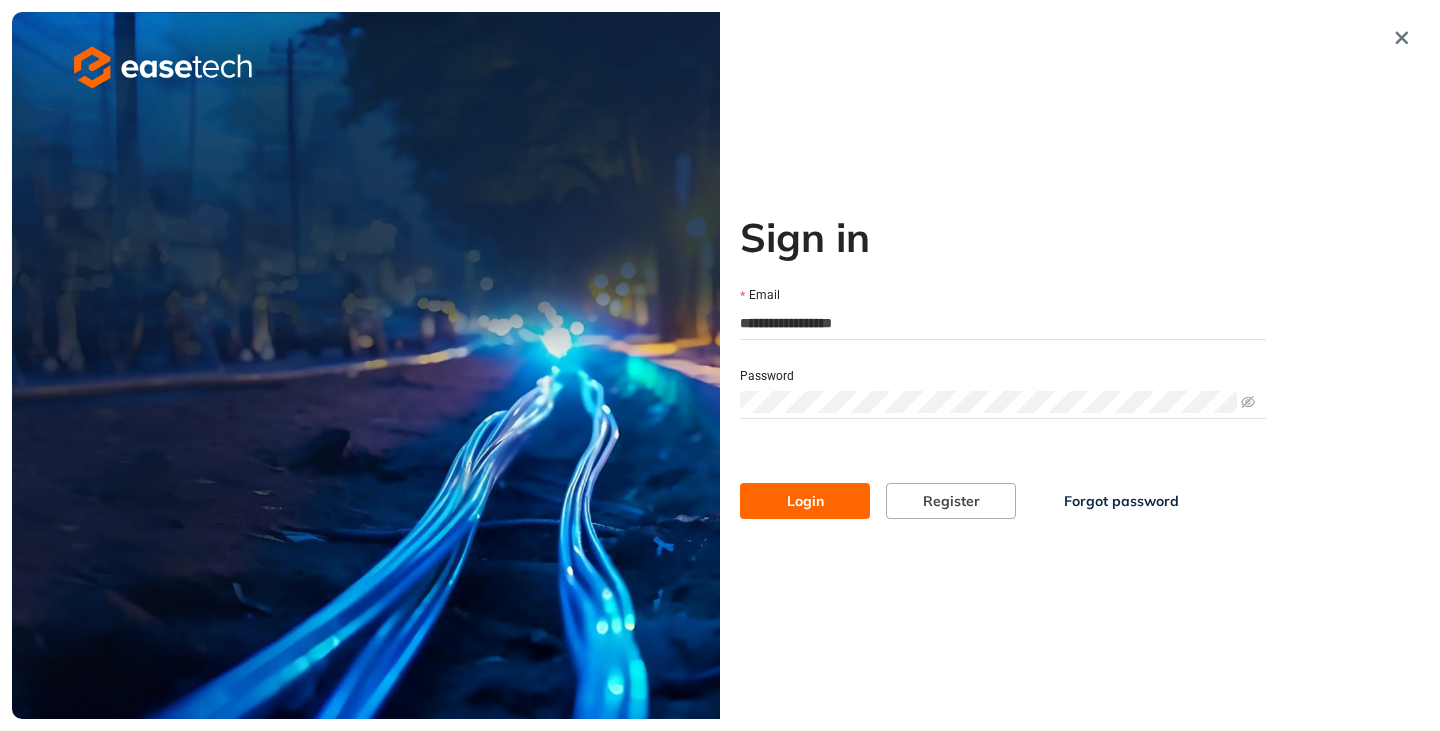 click on "Login" at bounding box center [805, 501] 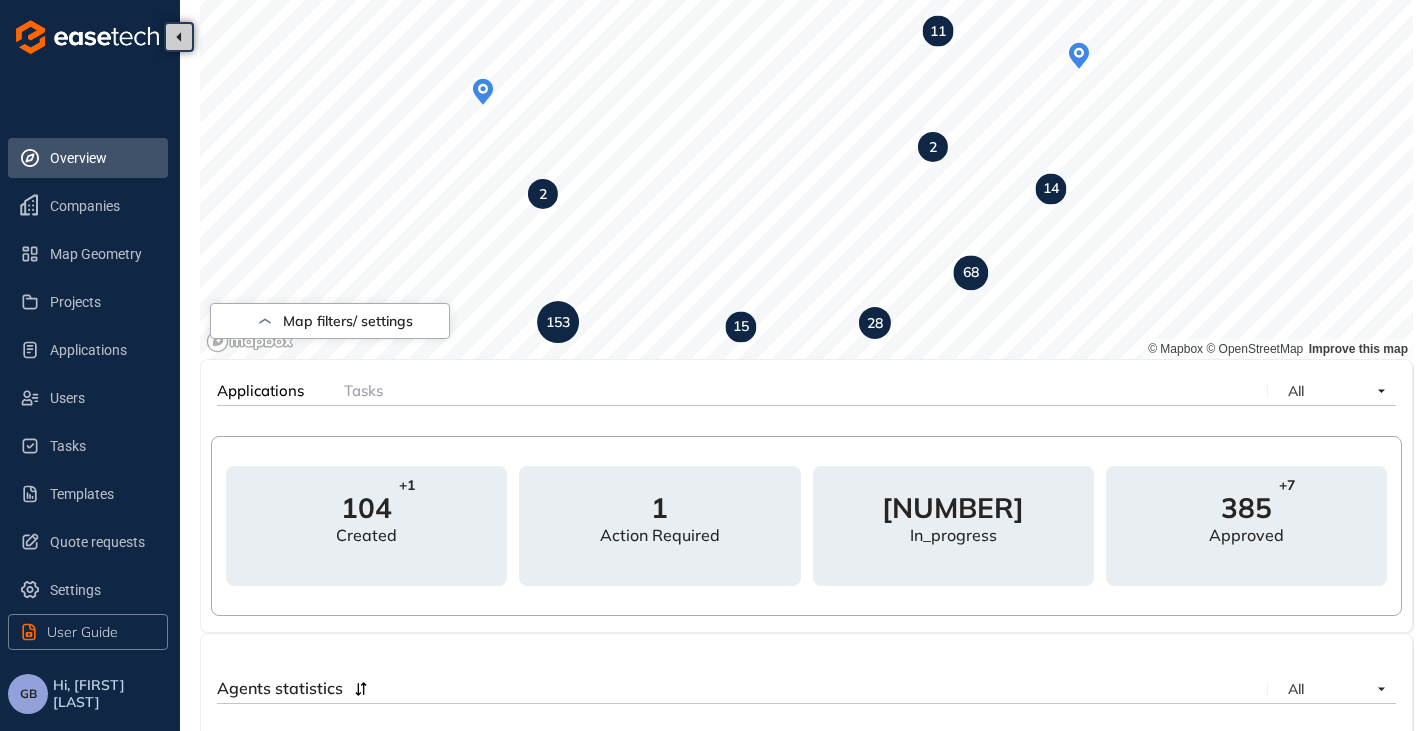 scroll, scrollTop: 0, scrollLeft: 0, axis: both 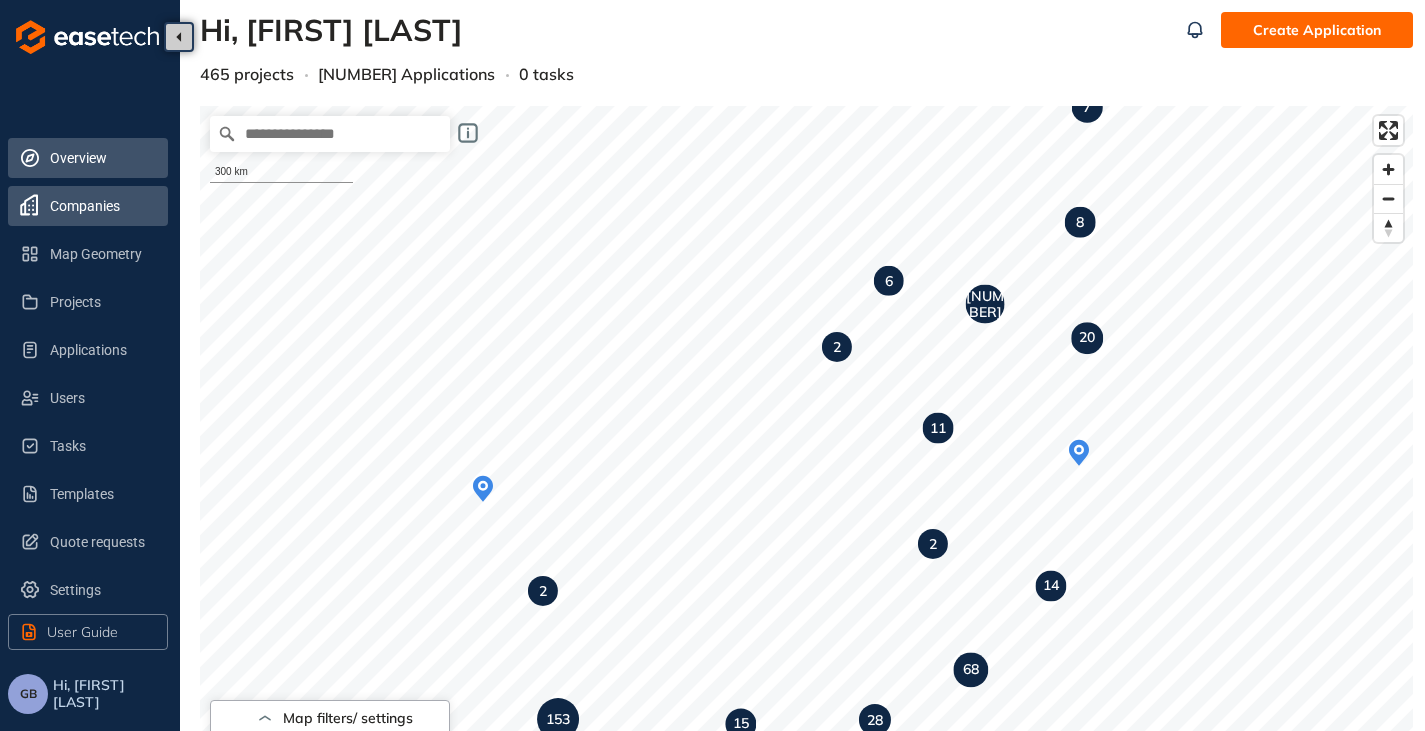 click on "Companies" at bounding box center (101, 206) 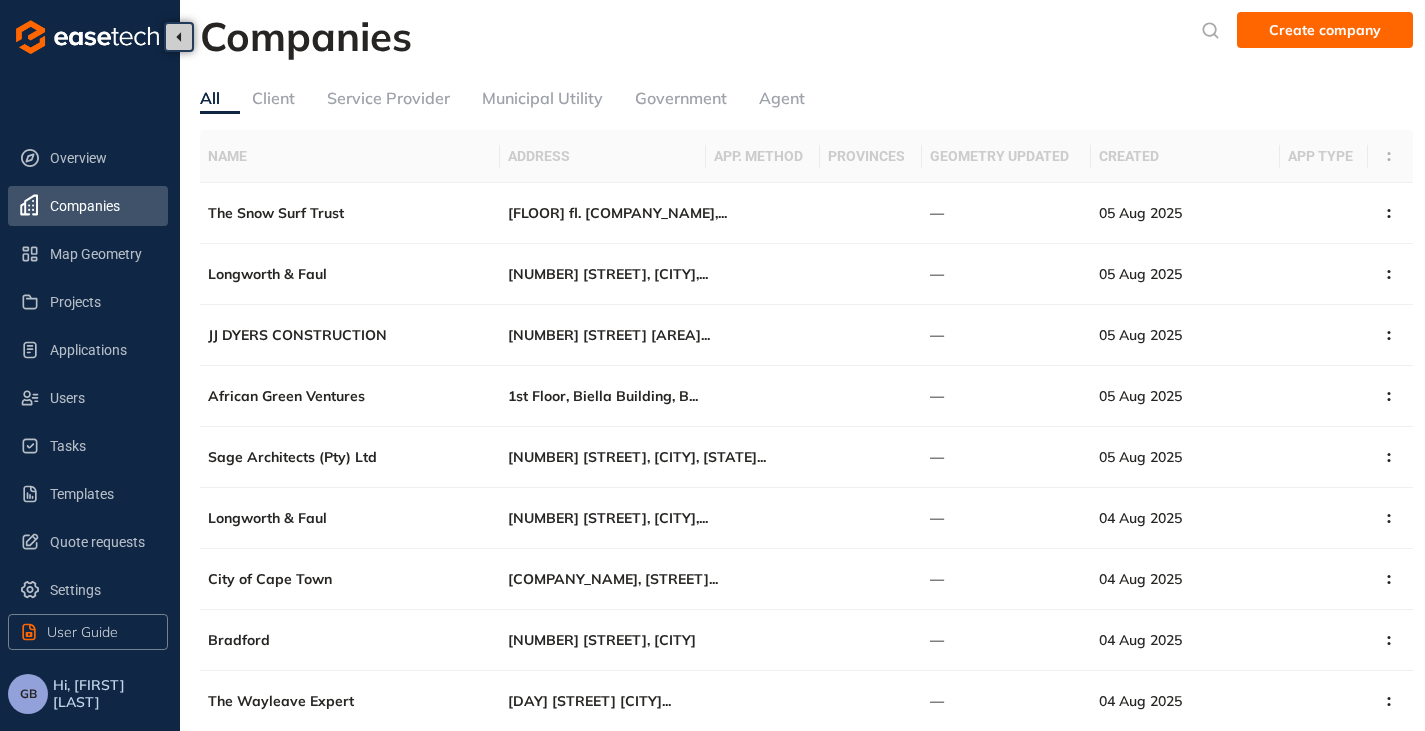 click on "Service Provider" at bounding box center [388, 98] 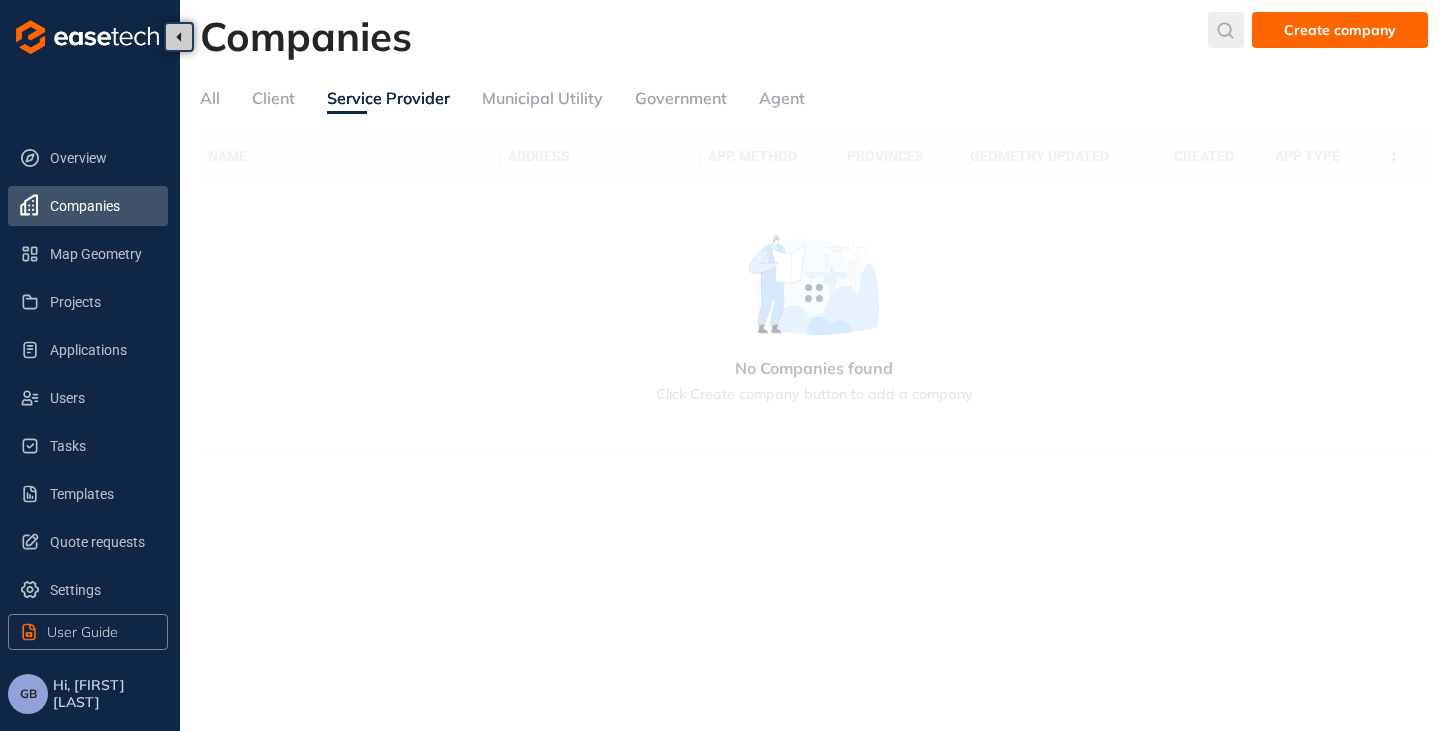 click at bounding box center [1226, 30] 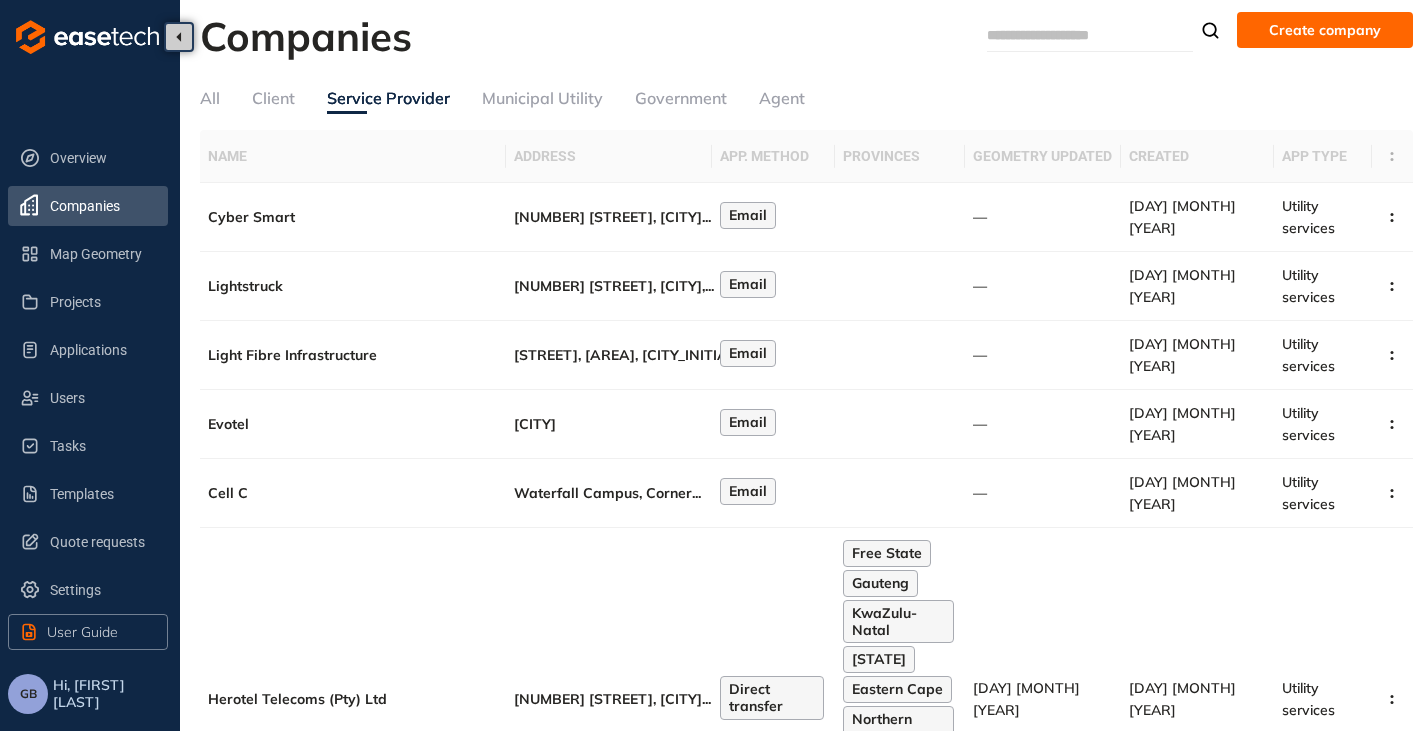 click at bounding box center (1062, 35) 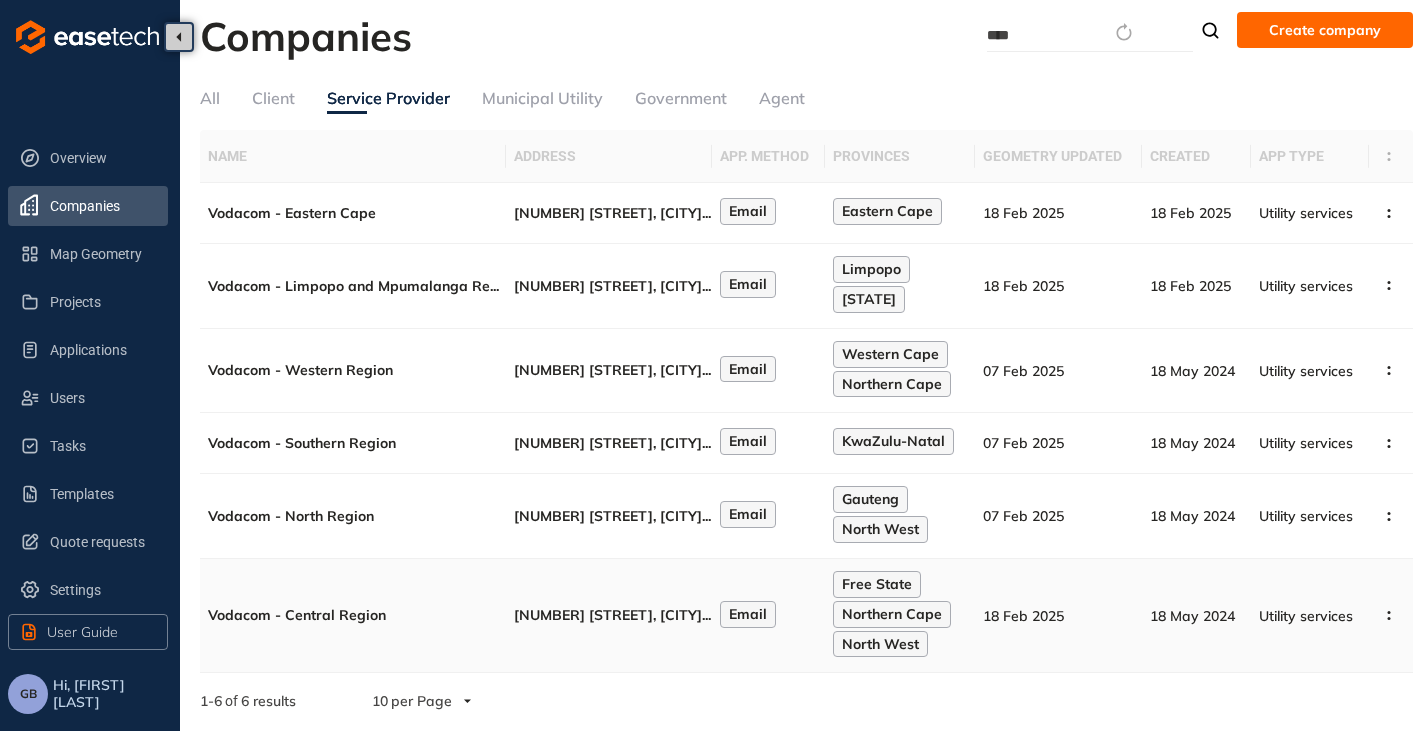 type on "****" 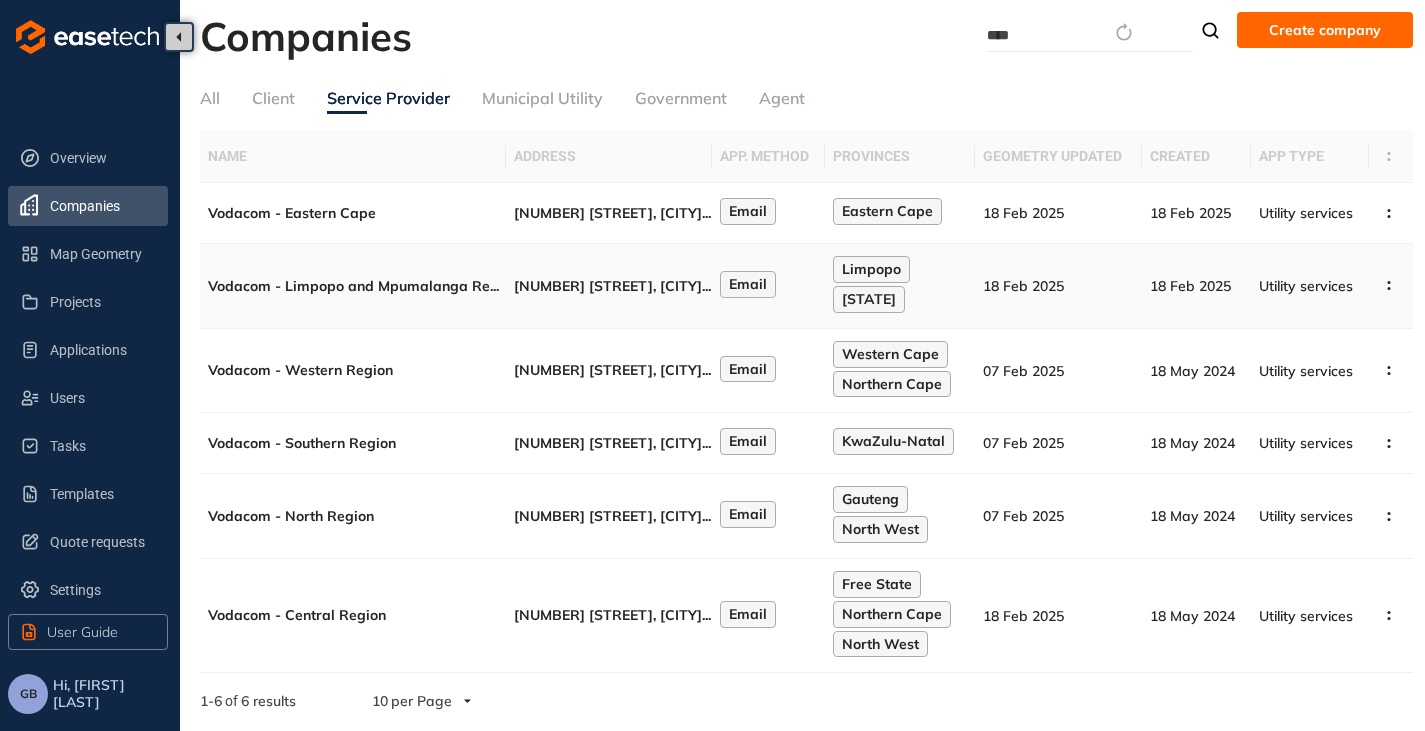 click on "[NUMBER] [STREET], [CITY]" at bounding box center [608, 286] 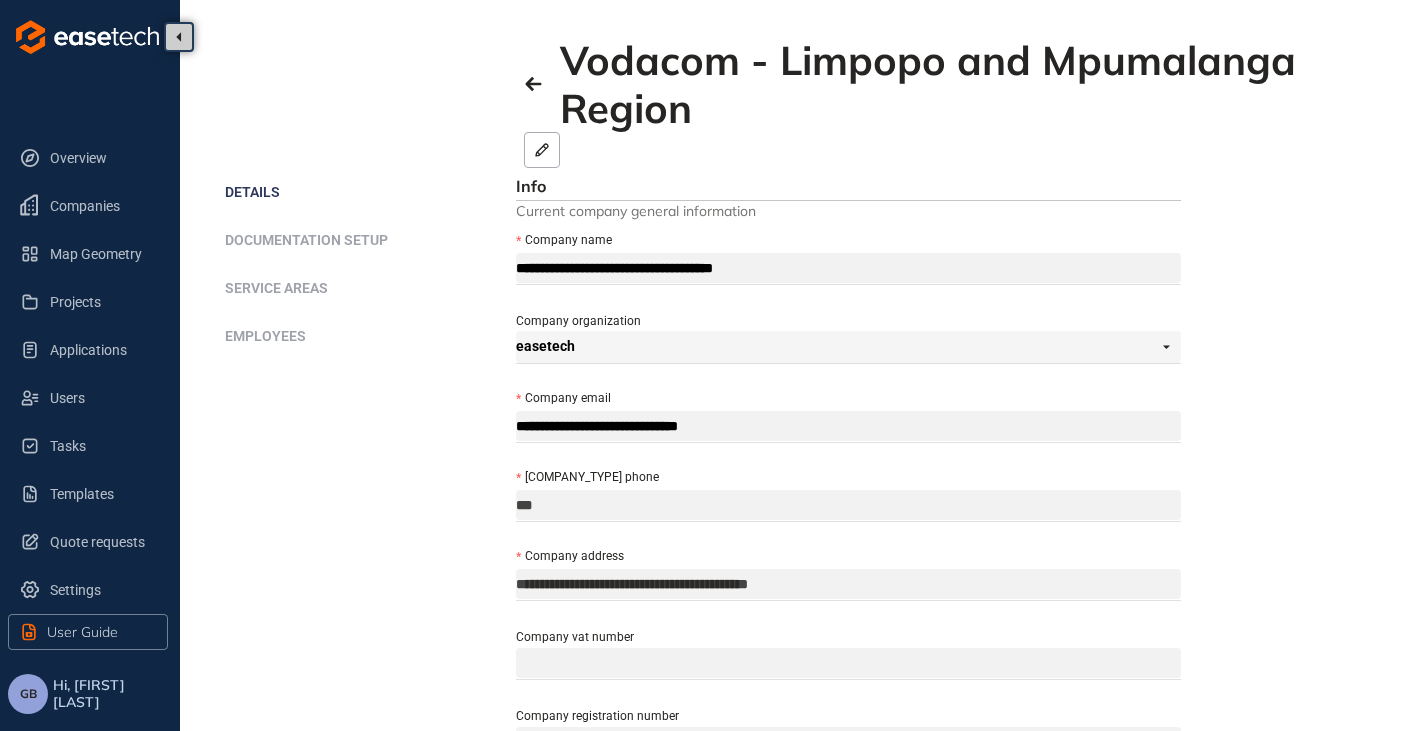 click on "Documentation setup" at bounding box center [306, 240] 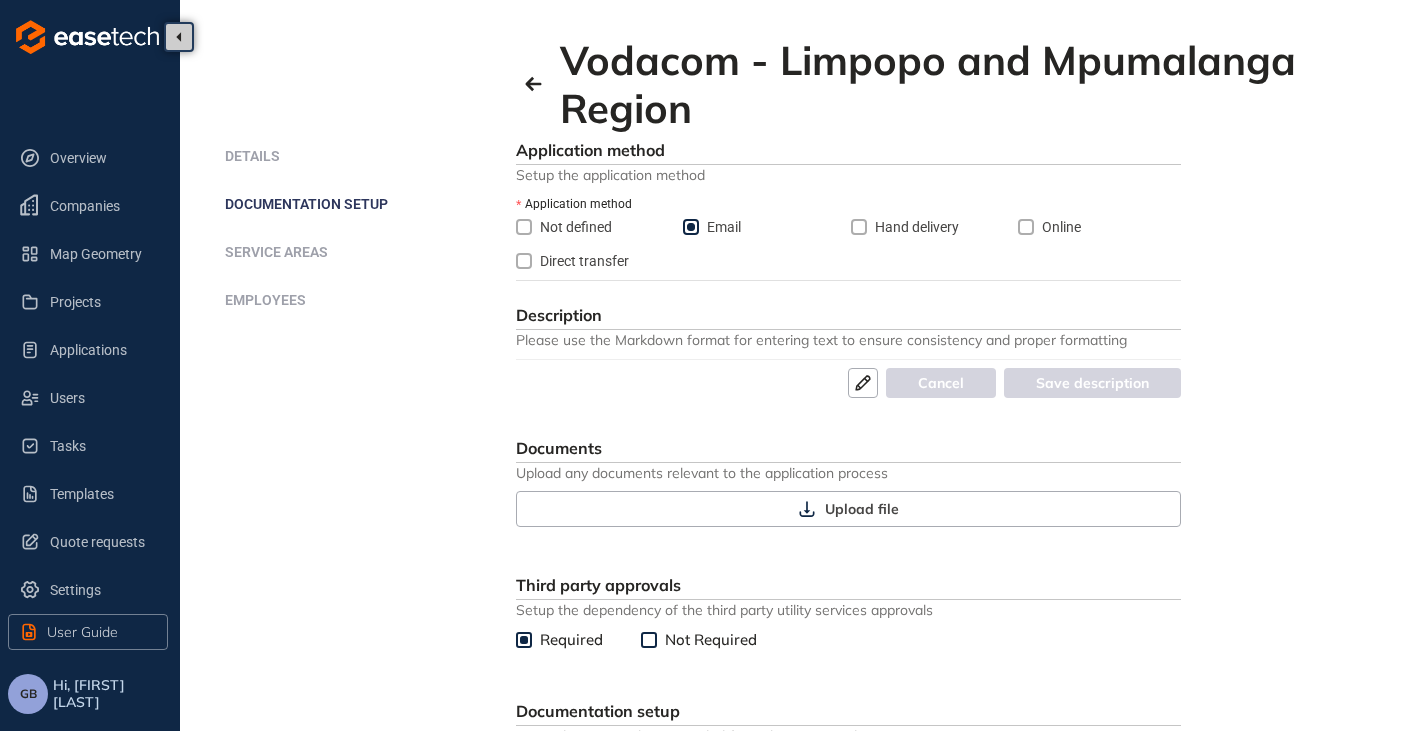 click on "Service areas" at bounding box center (276, 252) 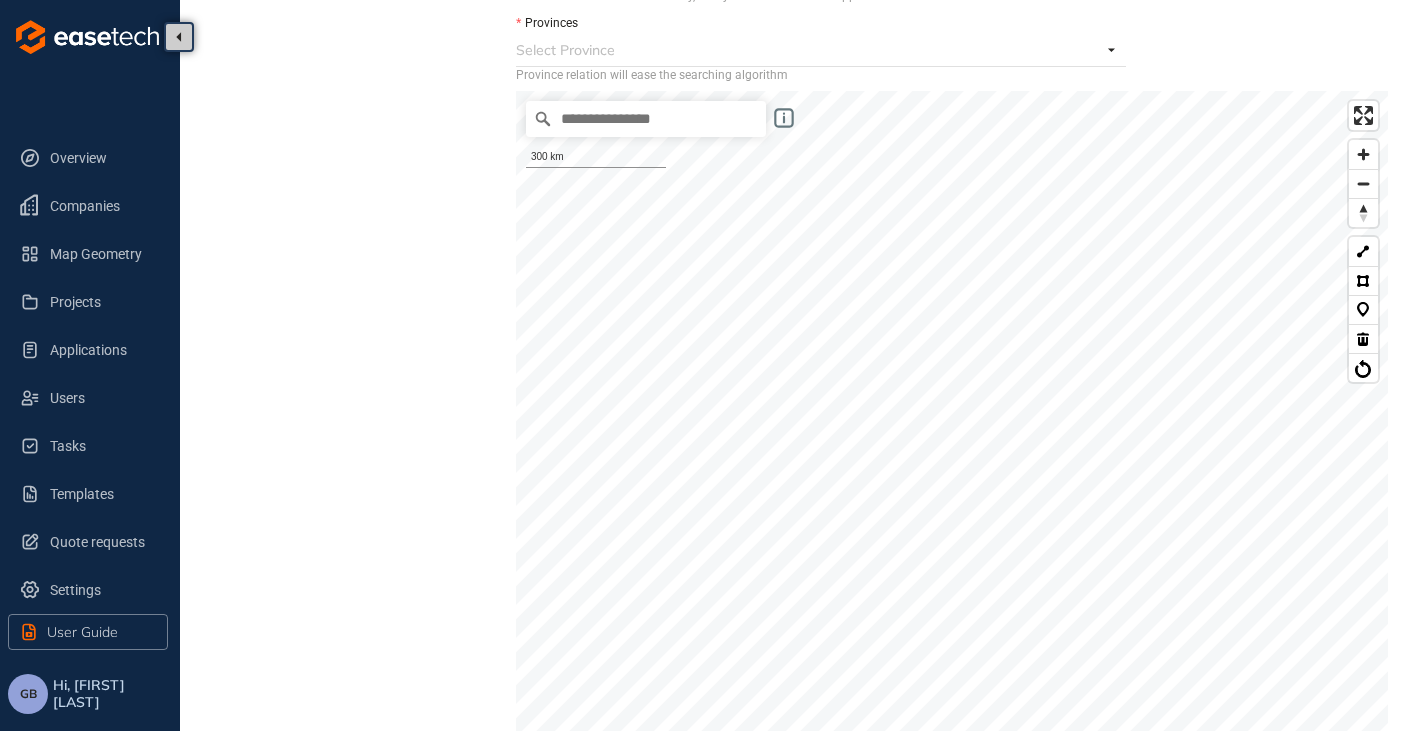 scroll, scrollTop: 0, scrollLeft: 0, axis: both 